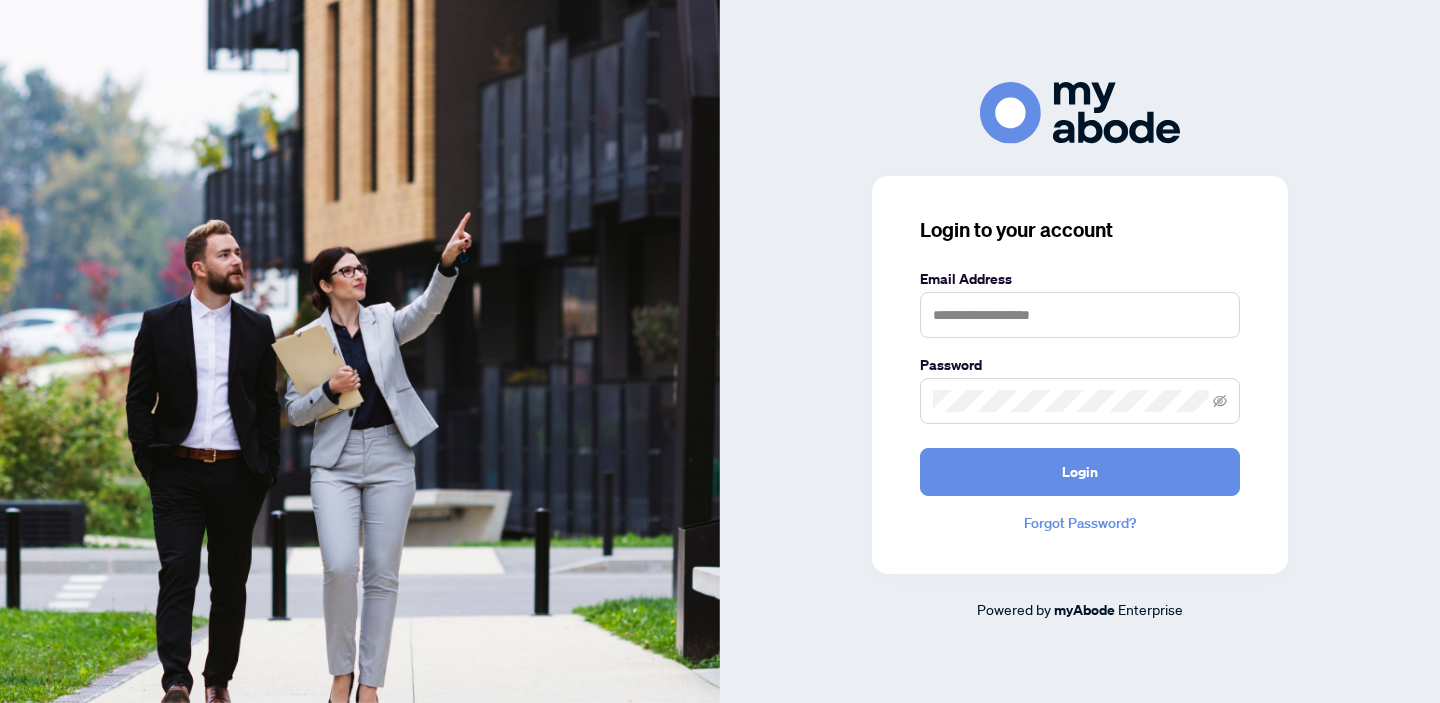 scroll, scrollTop: 0, scrollLeft: 0, axis: both 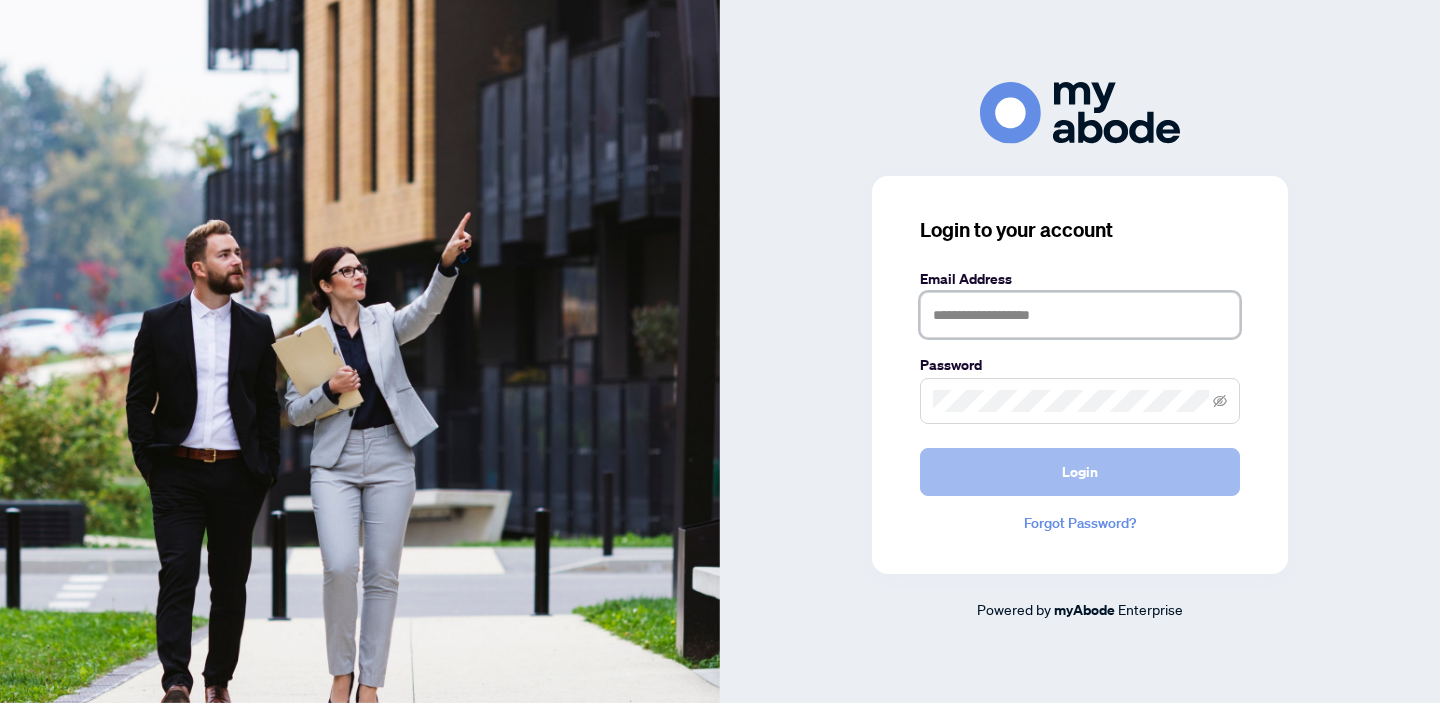 type on "**********" 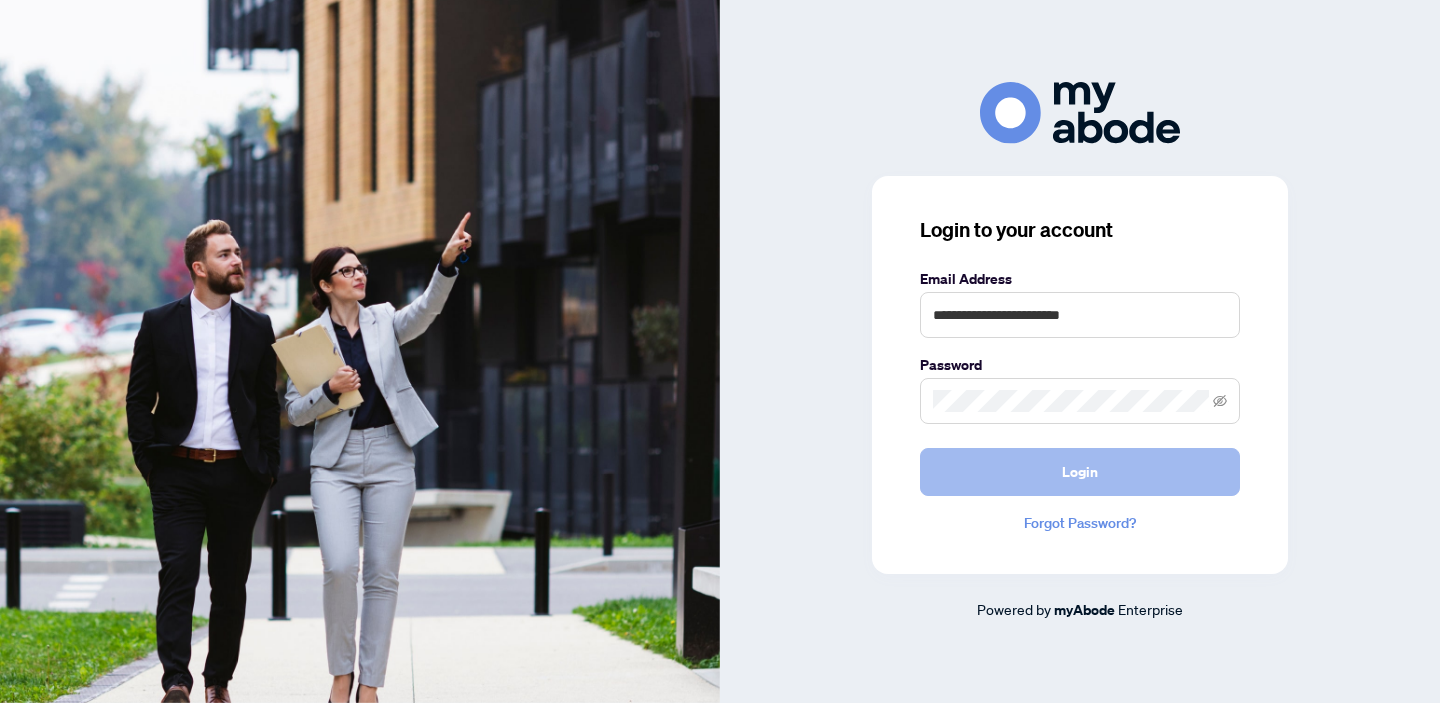 click on "Login" at bounding box center [1080, 472] 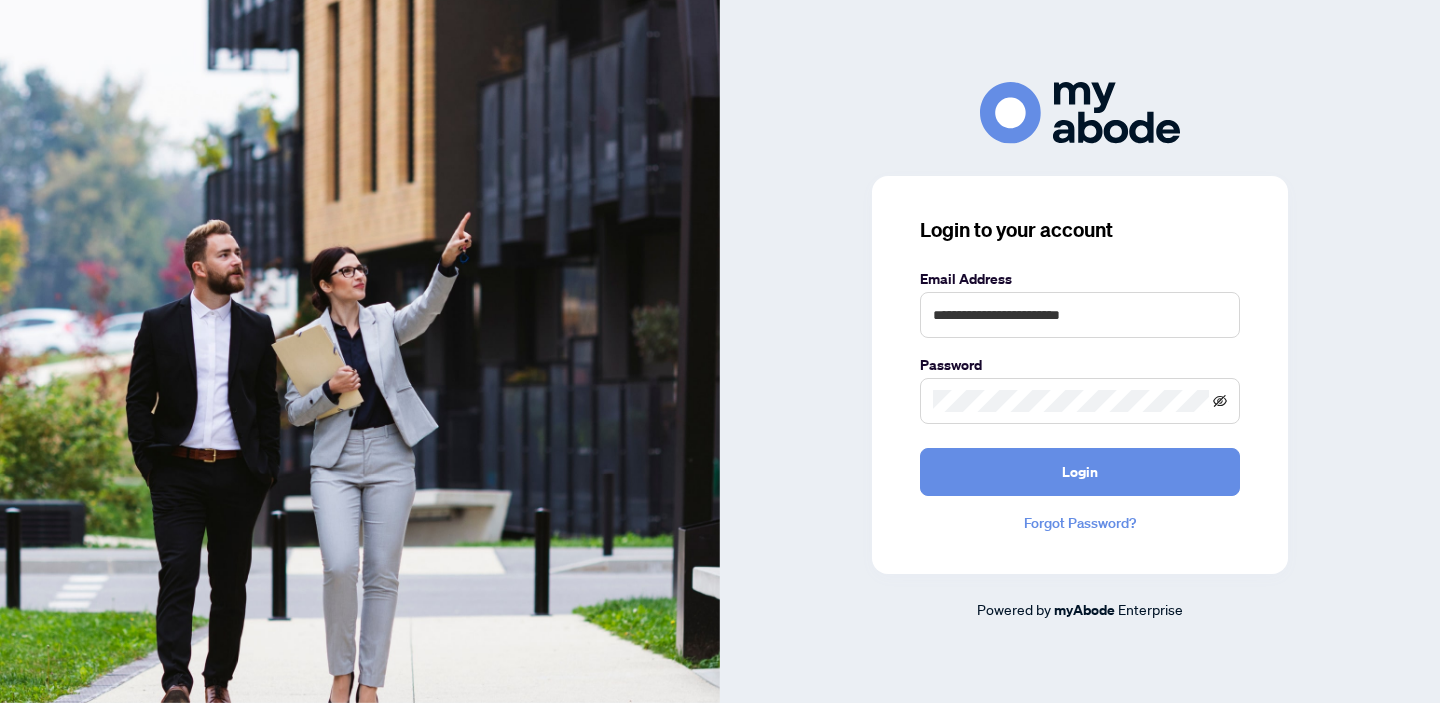 click 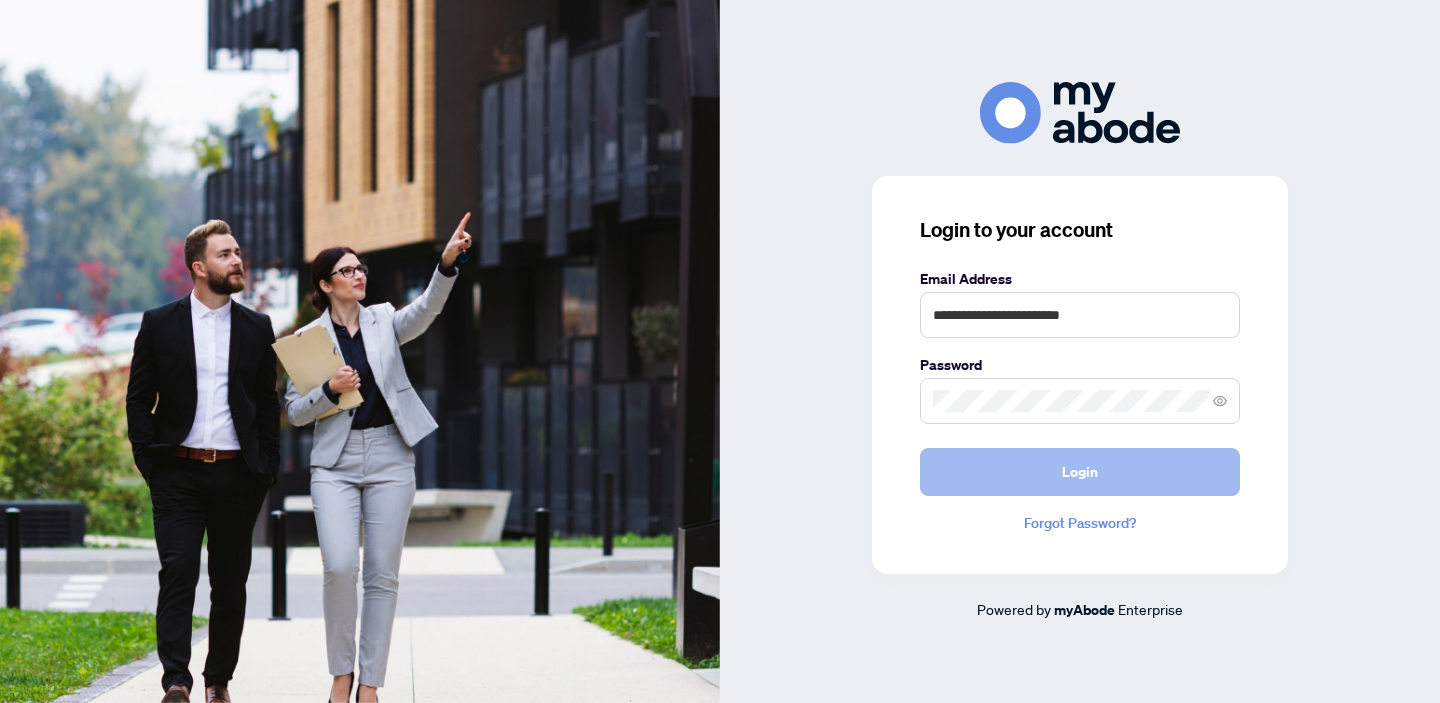 click on "Login" at bounding box center [1080, 472] 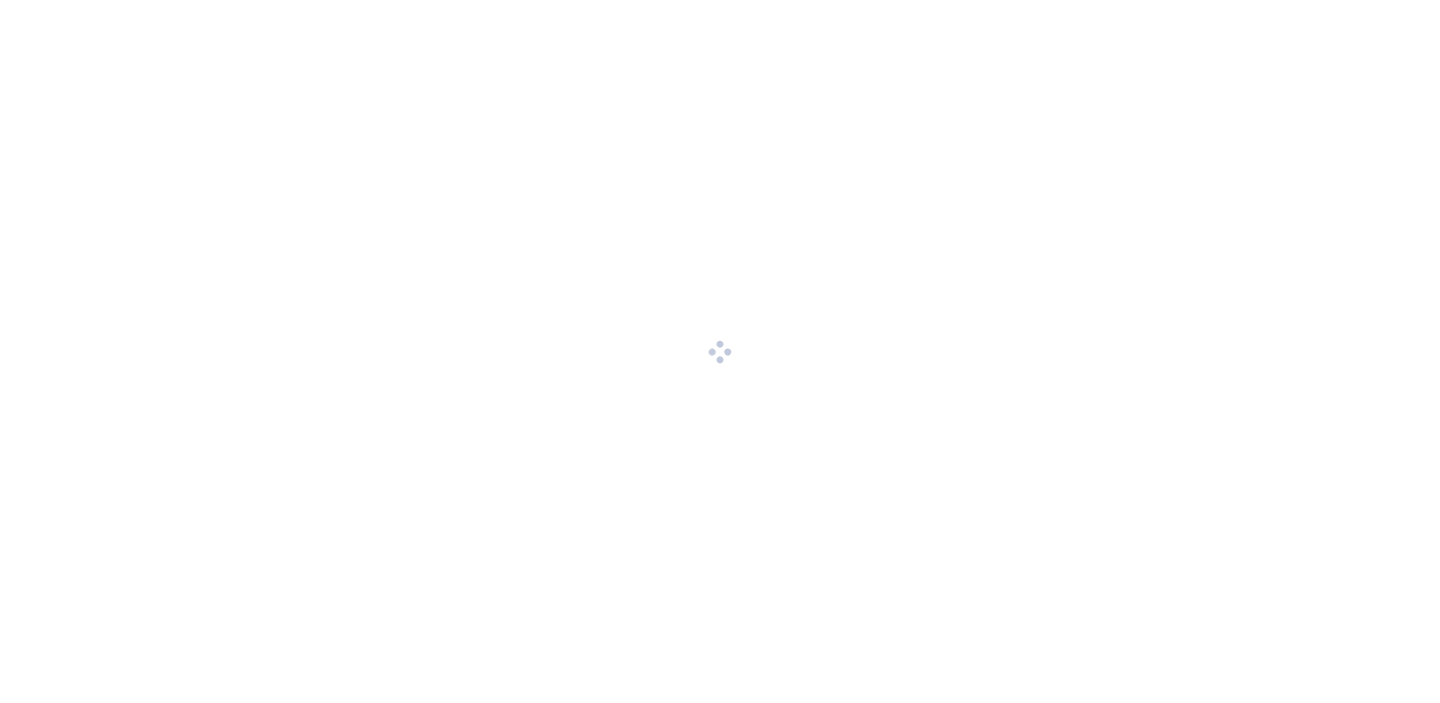 scroll, scrollTop: 0, scrollLeft: 0, axis: both 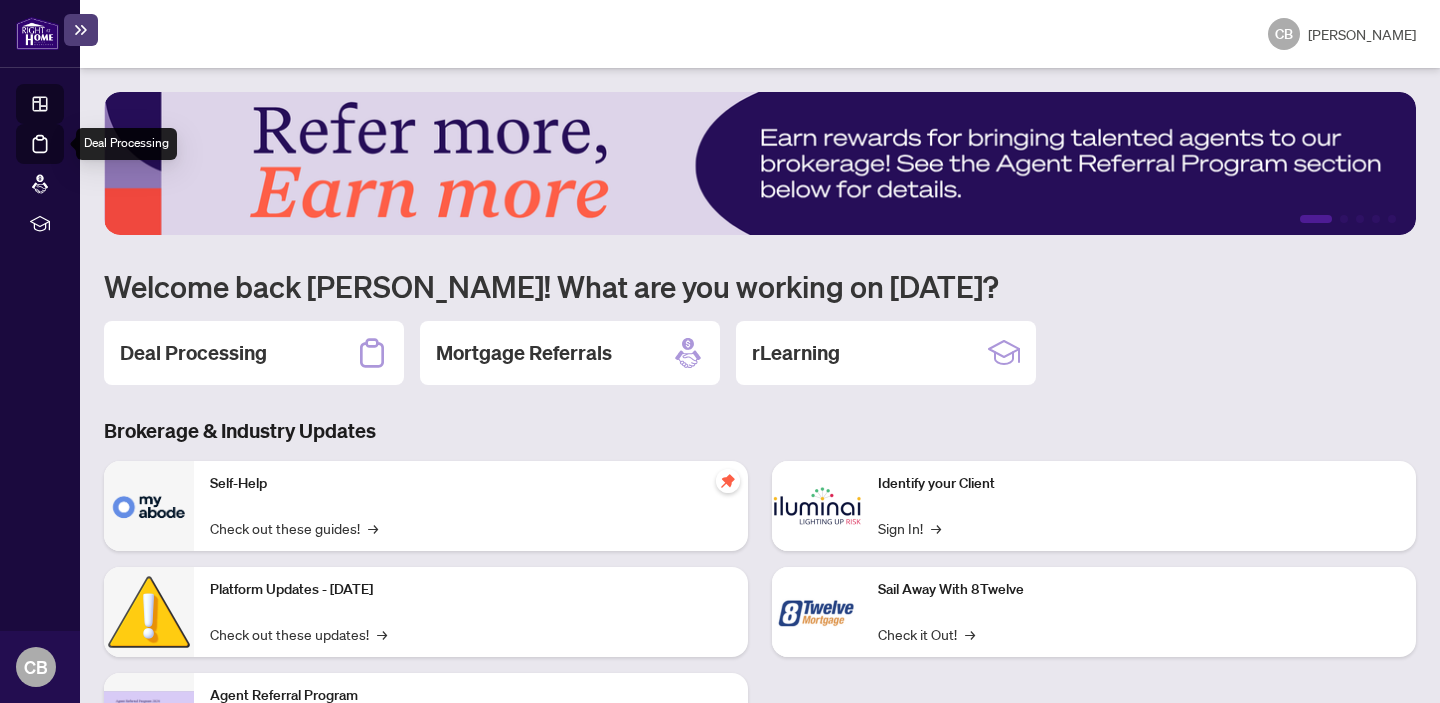 click on "Deal Processing" at bounding box center [63, 158] 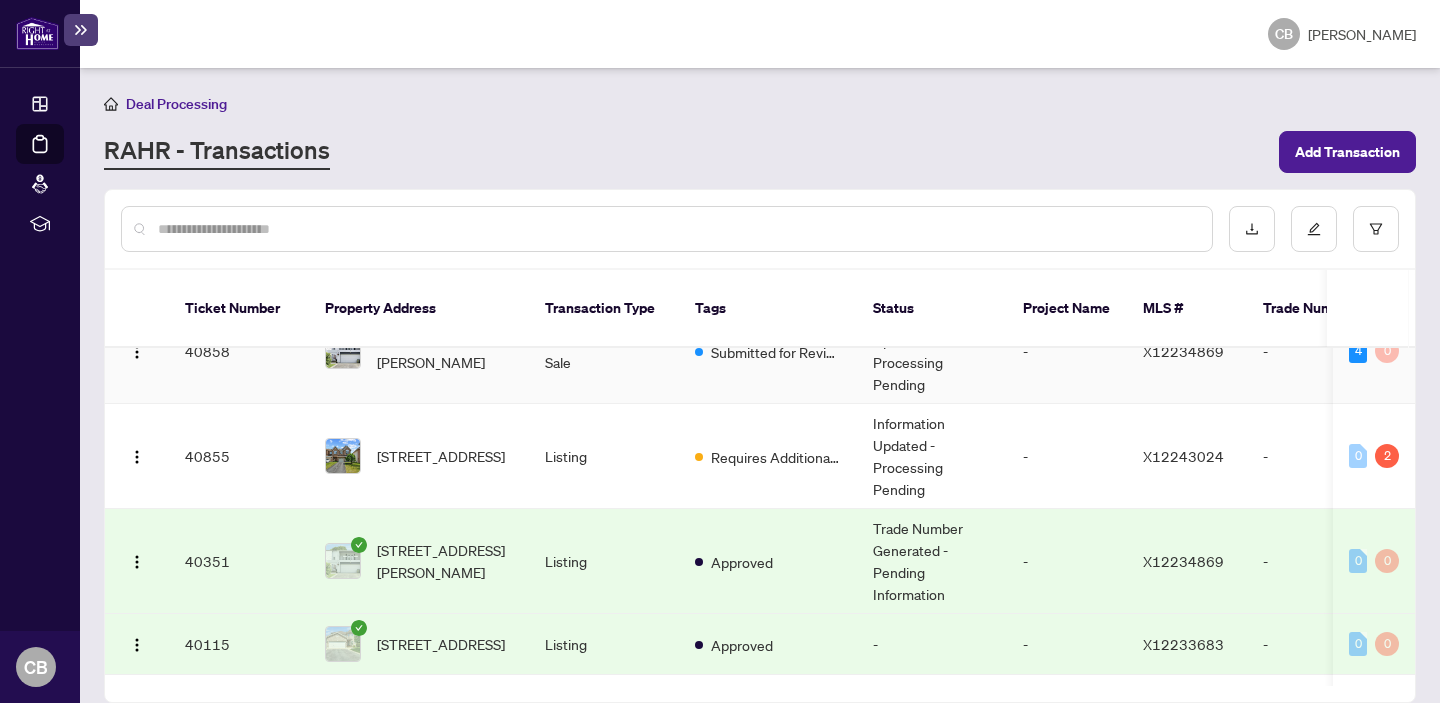 scroll, scrollTop: 50, scrollLeft: 0, axis: vertical 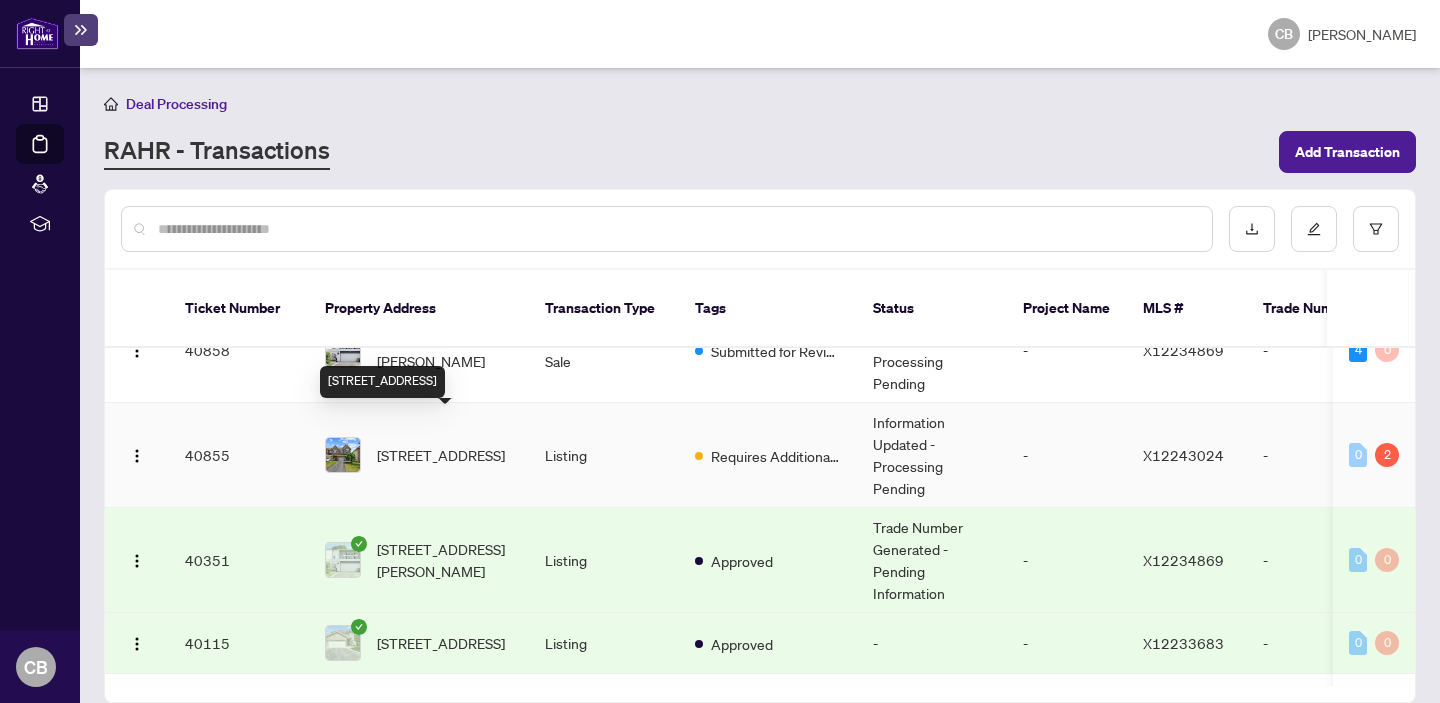 click on "77 Flowertree Cres, Ottawa, Ontario K2M 2R7, Canada" at bounding box center [441, 455] 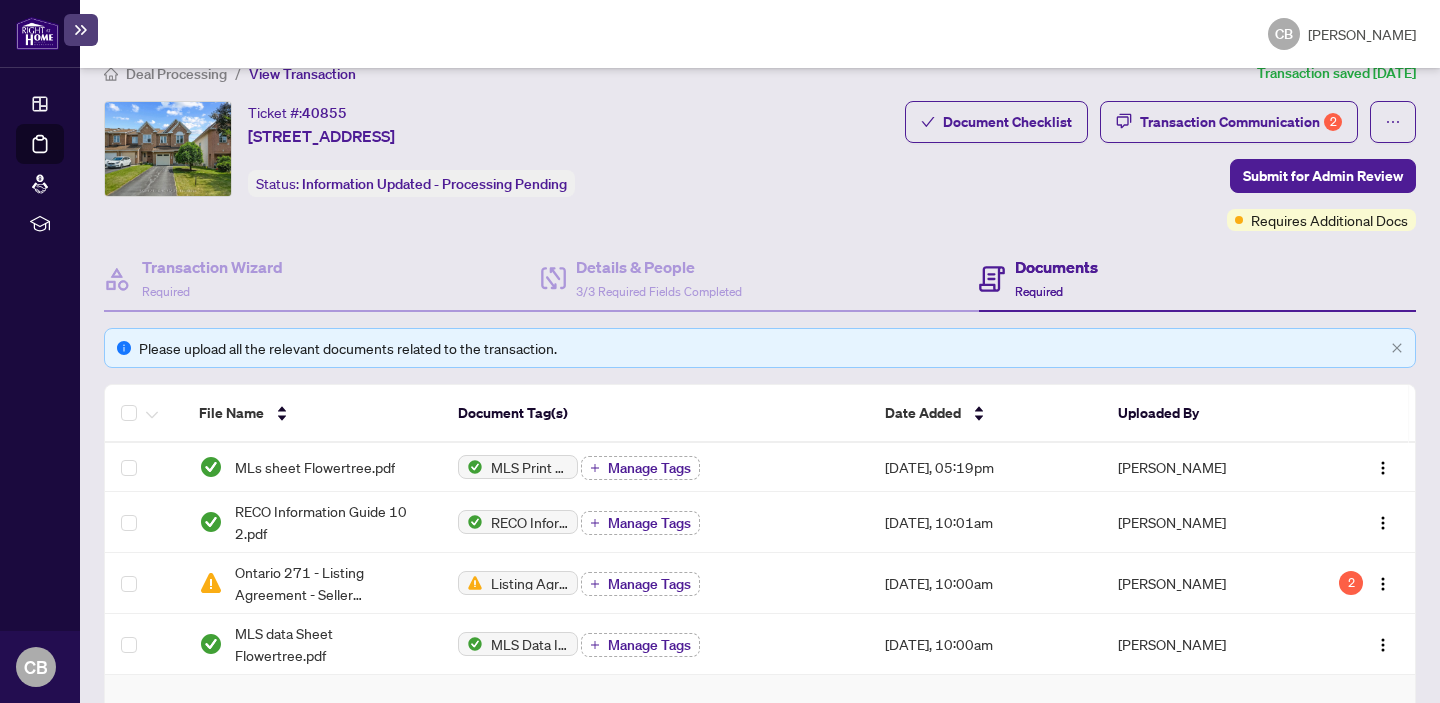 scroll, scrollTop: 26, scrollLeft: 0, axis: vertical 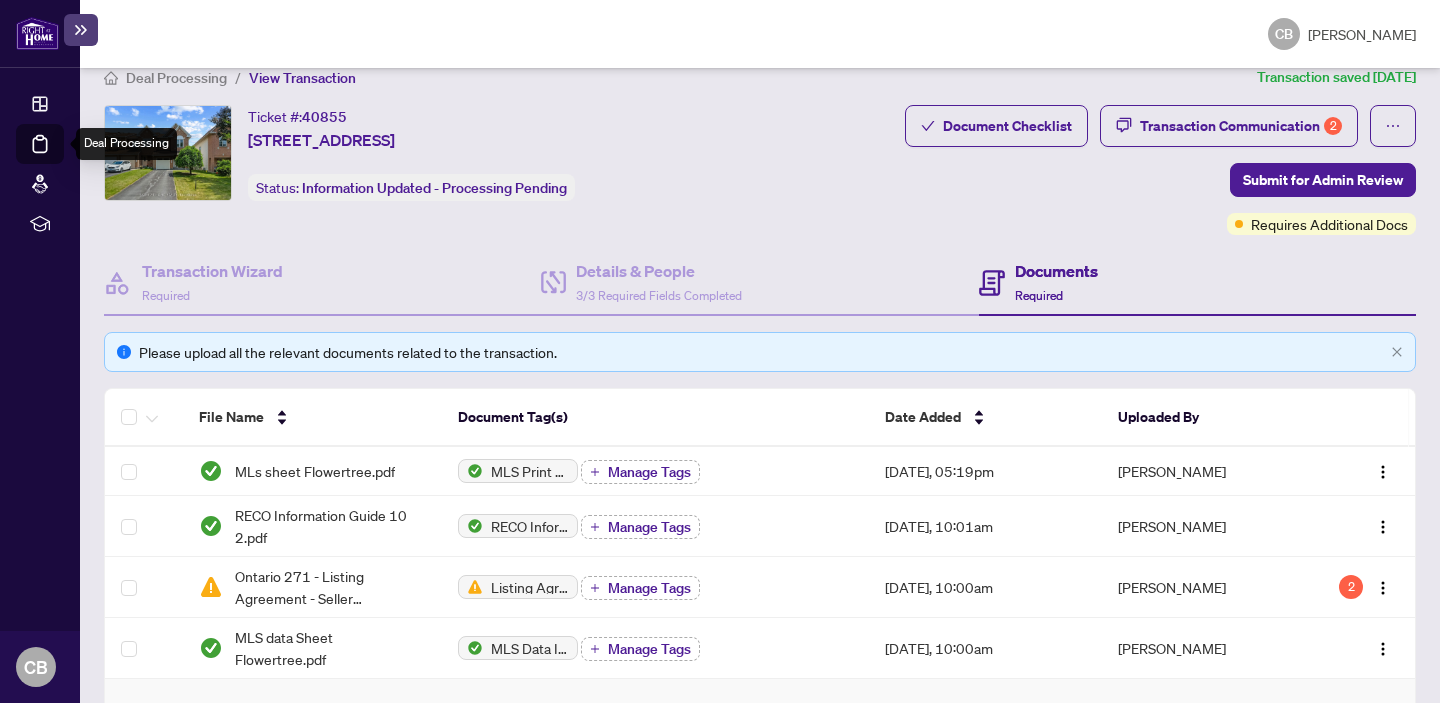 click on "Deal Processing" at bounding box center [63, 158] 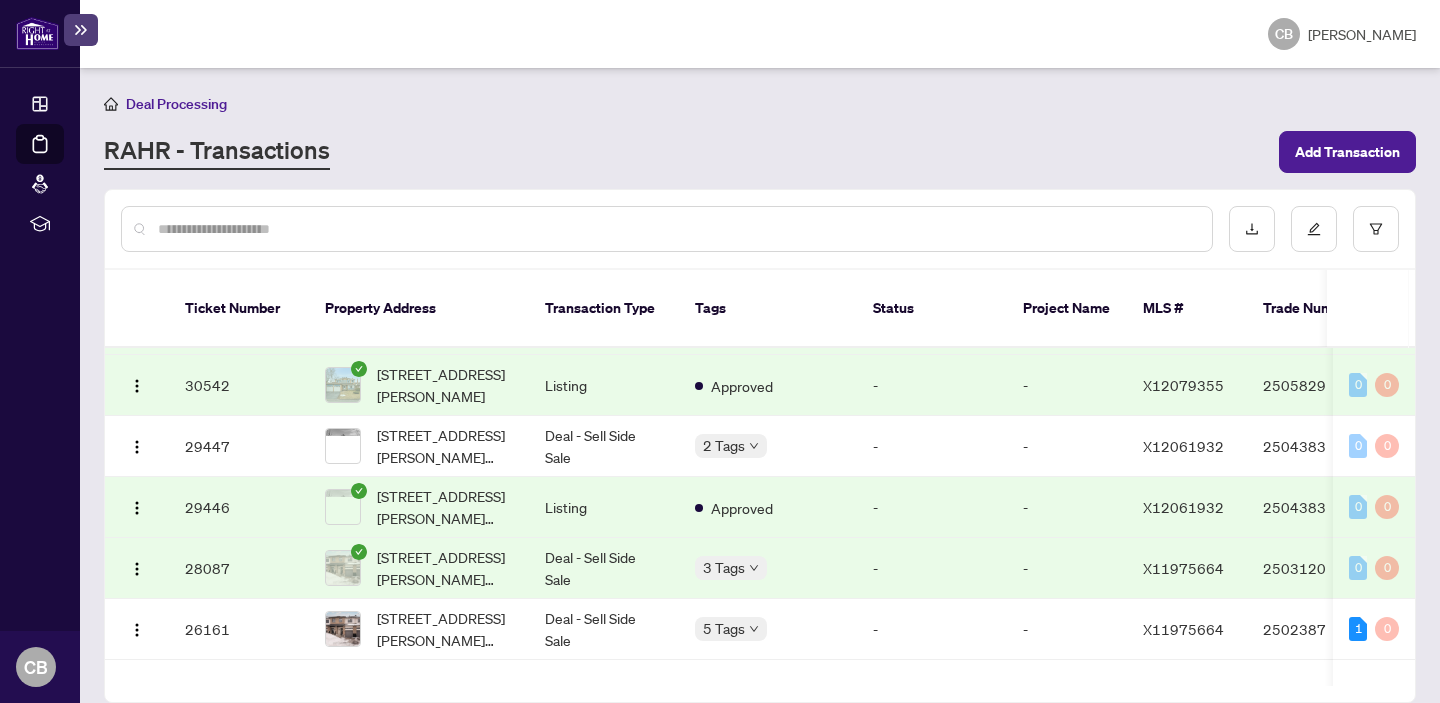 scroll, scrollTop: 1975, scrollLeft: 0, axis: vertical 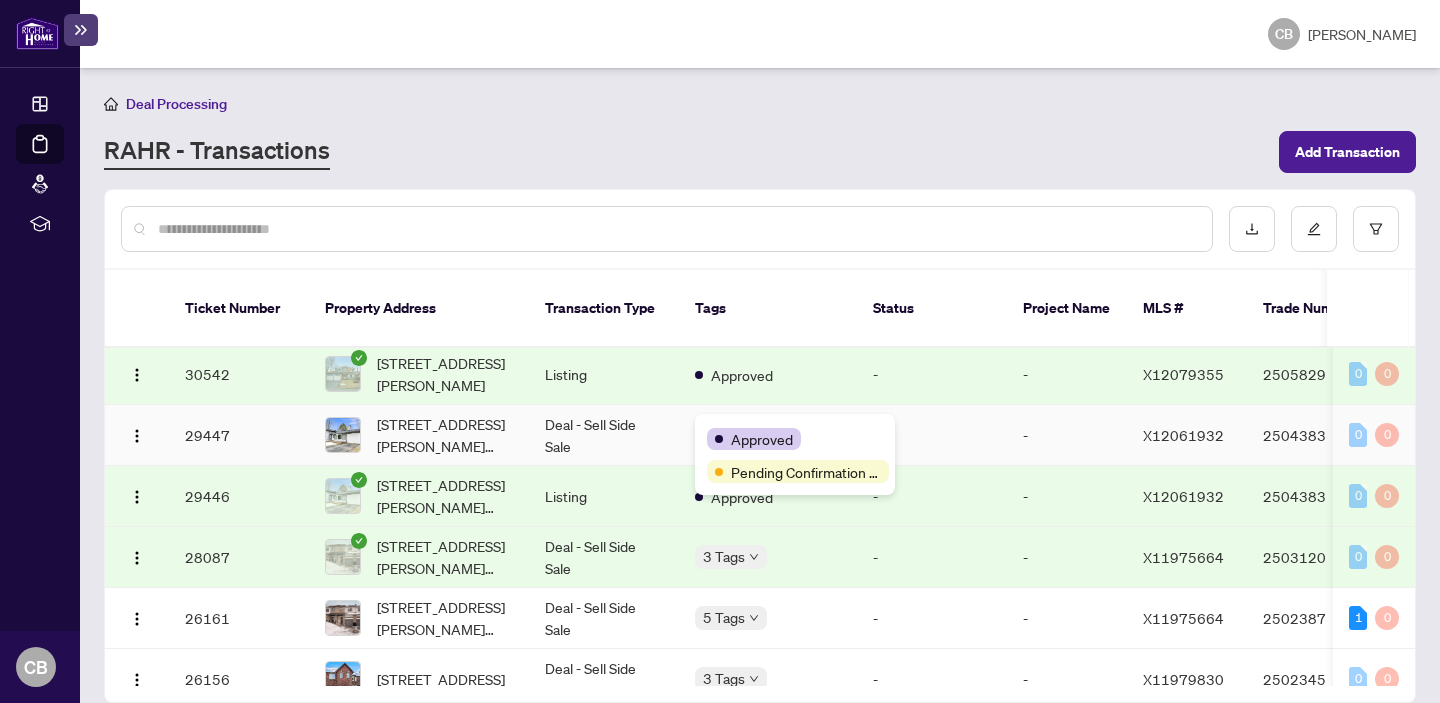 click on "Approved Pending Confirmation of Closing" at bounding box center [795, 454] 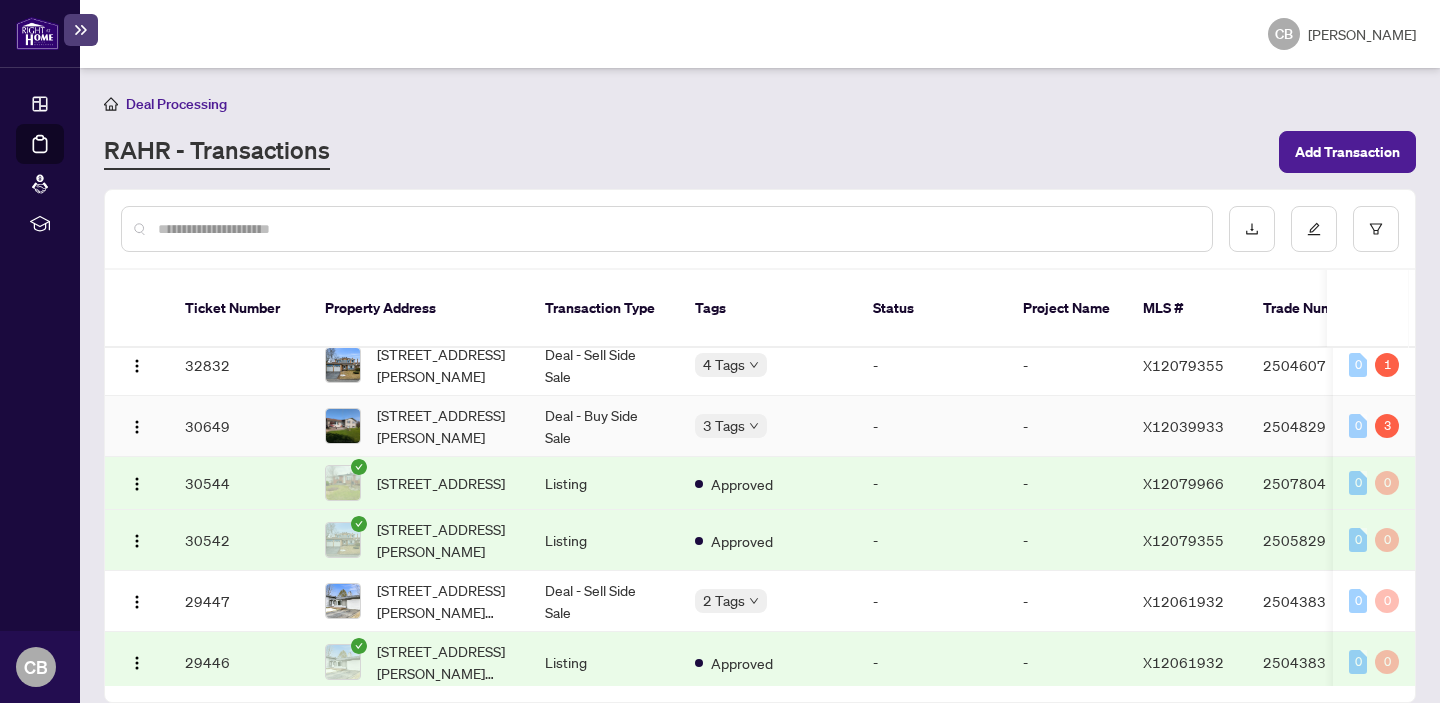 scroll, scrollTop: 1785, scrollLeft: 0, axis: vertical 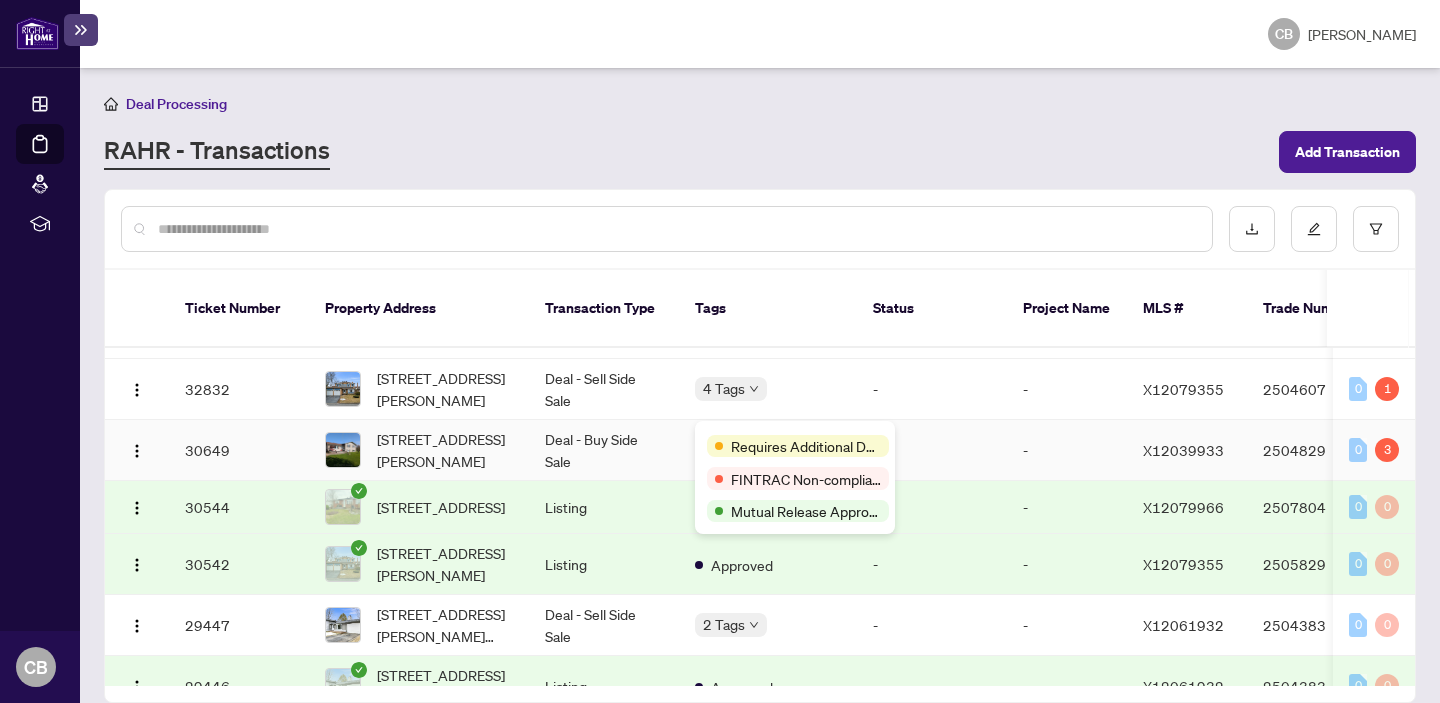 click on "Requires Additional Docs" at bounding box center (795, 445) 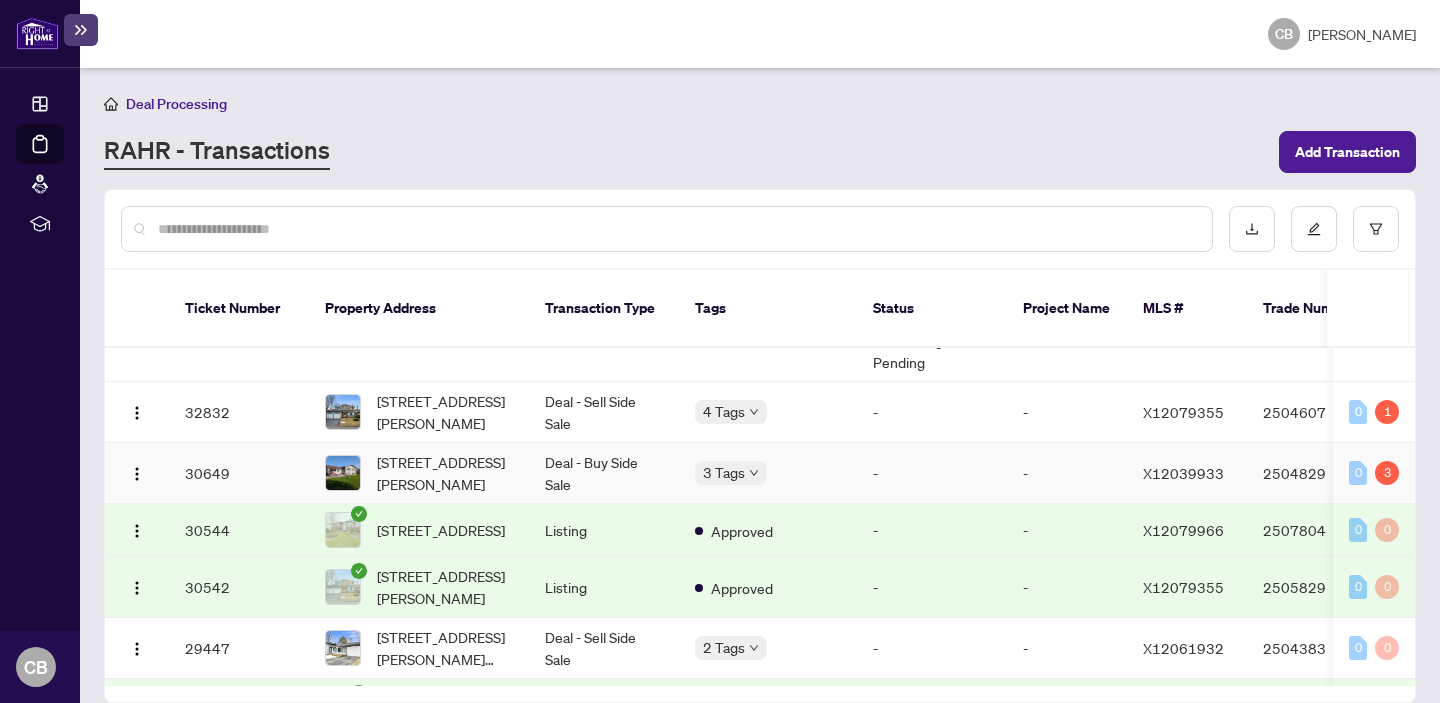 scroll, scrollTop: 1754, scrollLeft: 0, axis: vertical 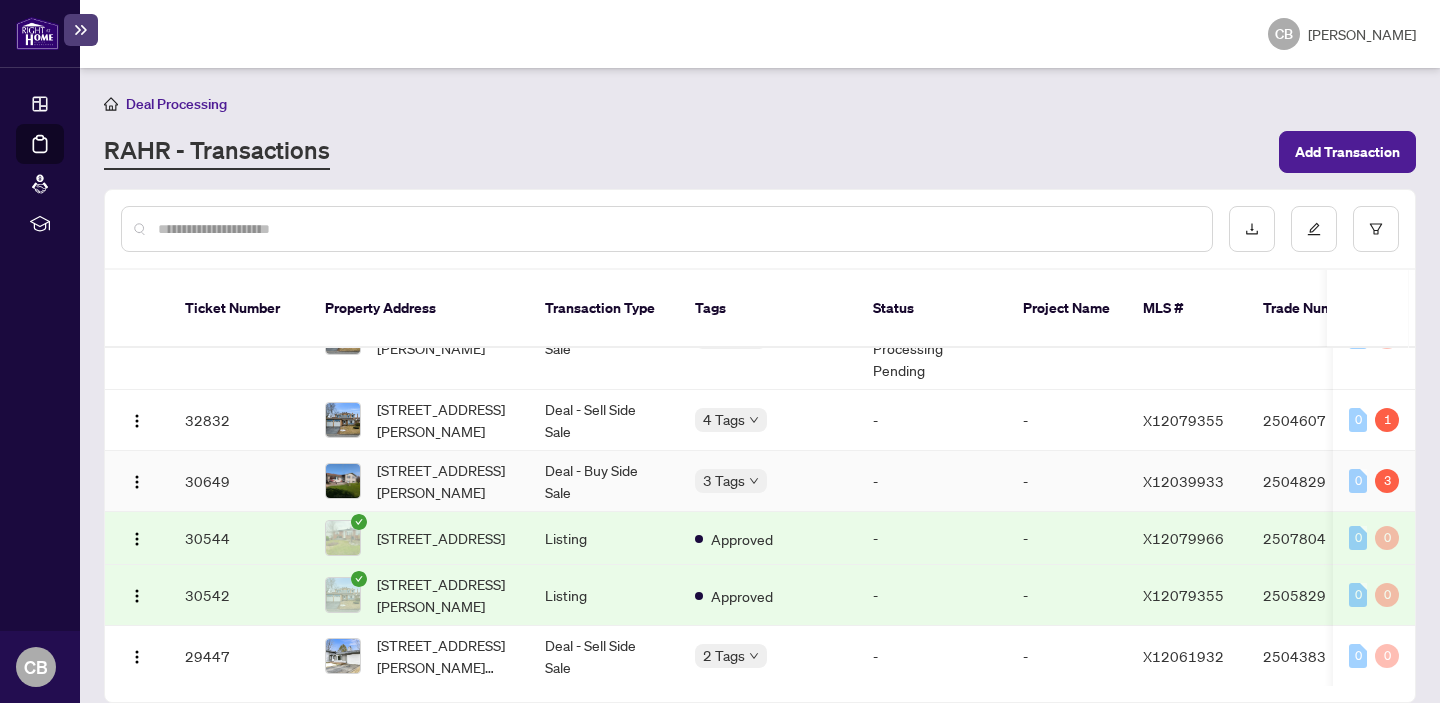 click on "Deal - Buy Side Sale" at bounding box center (604, 481) 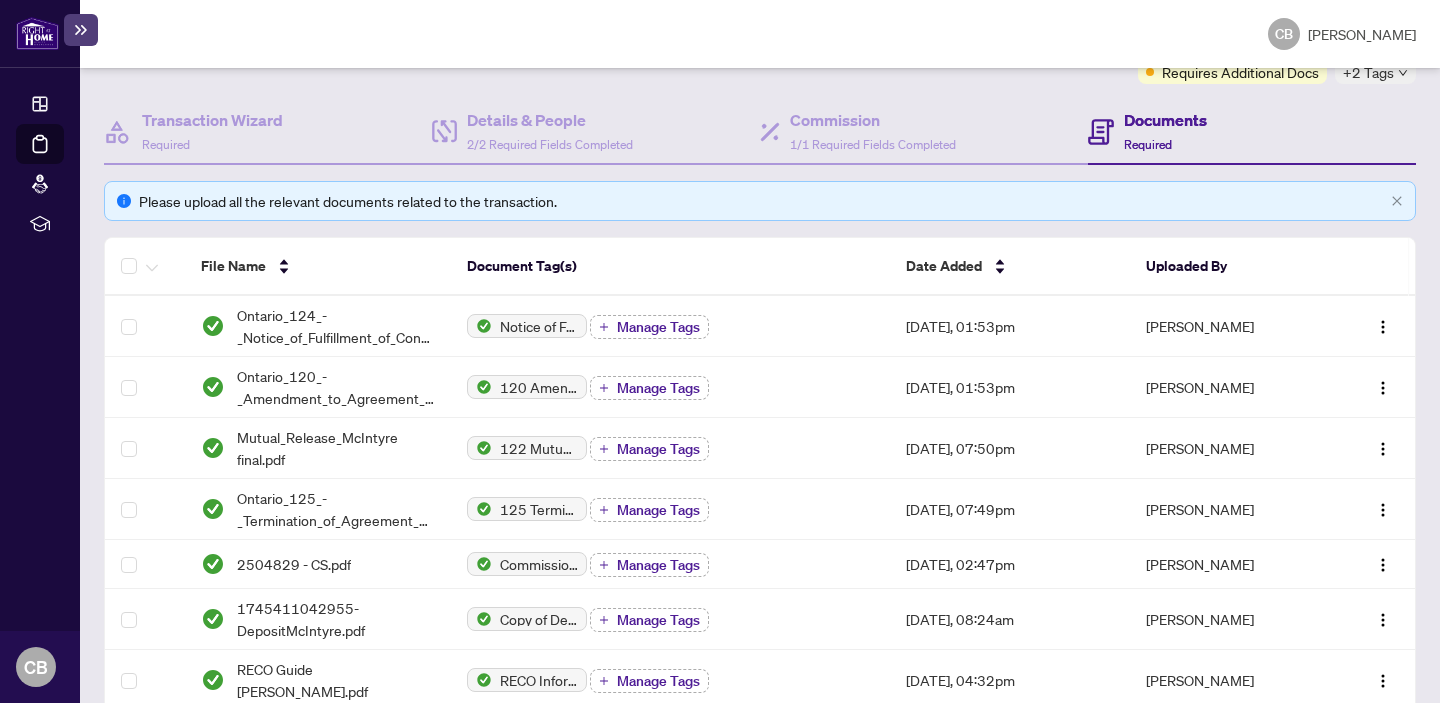 scroll, scrollTop: 0, scrollLeft: 0, axis: both 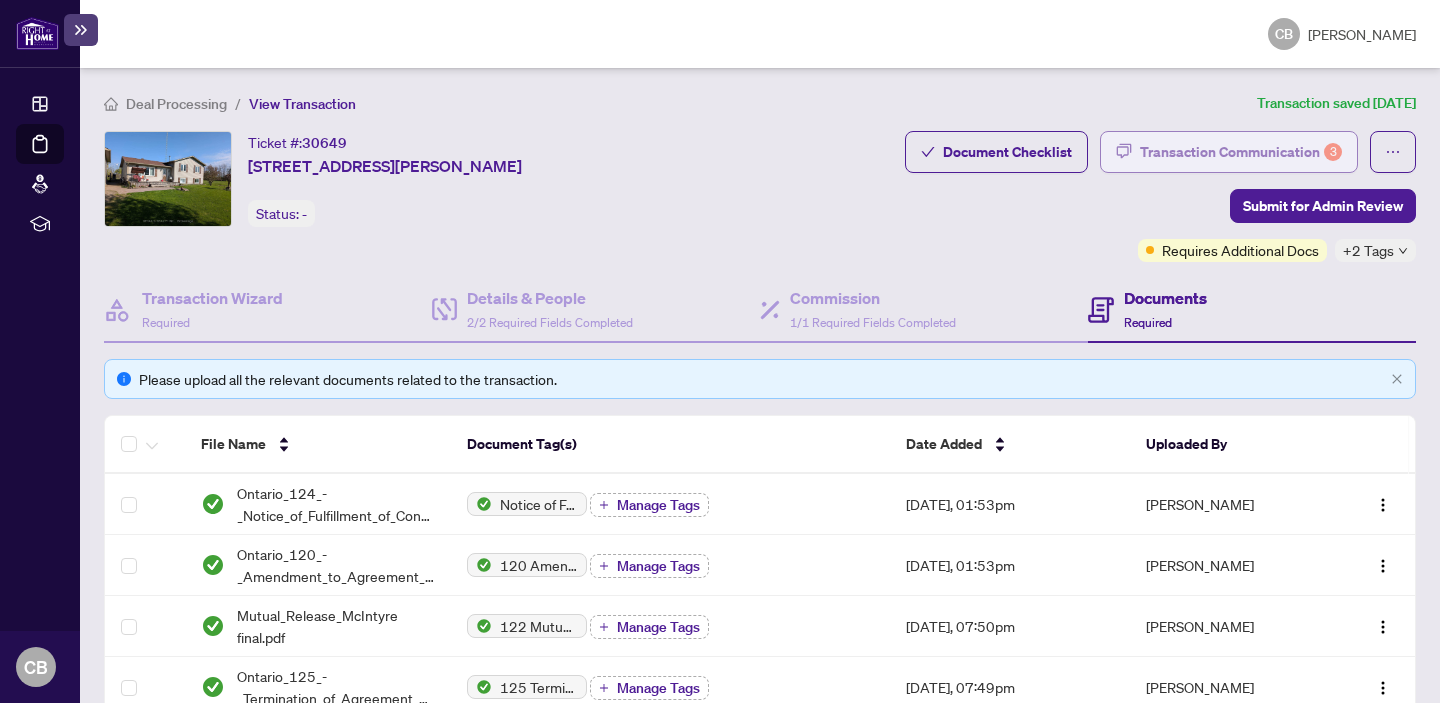 click on "Transaction Communication 3" at bounding box center [1241, 152] 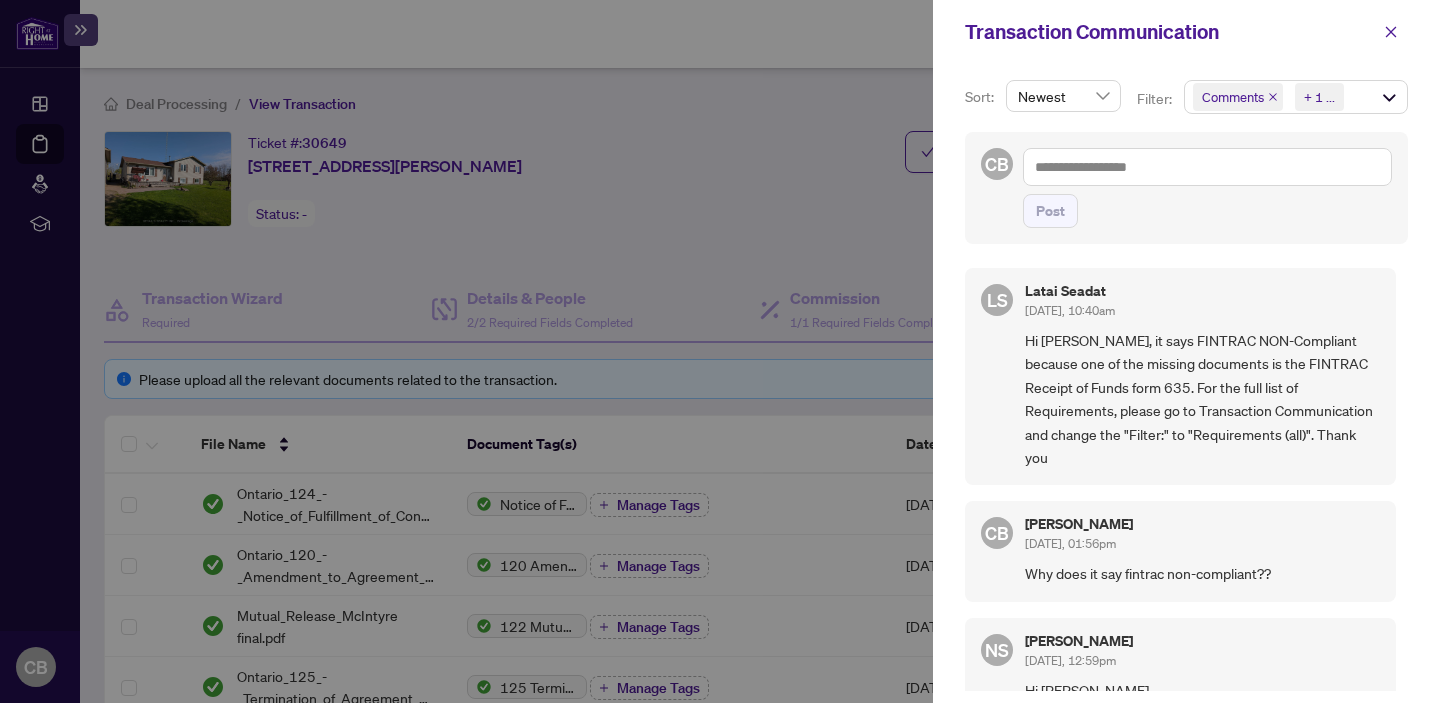scroll, scrollTop: 4, scrollLeft: 0, axis: vertical 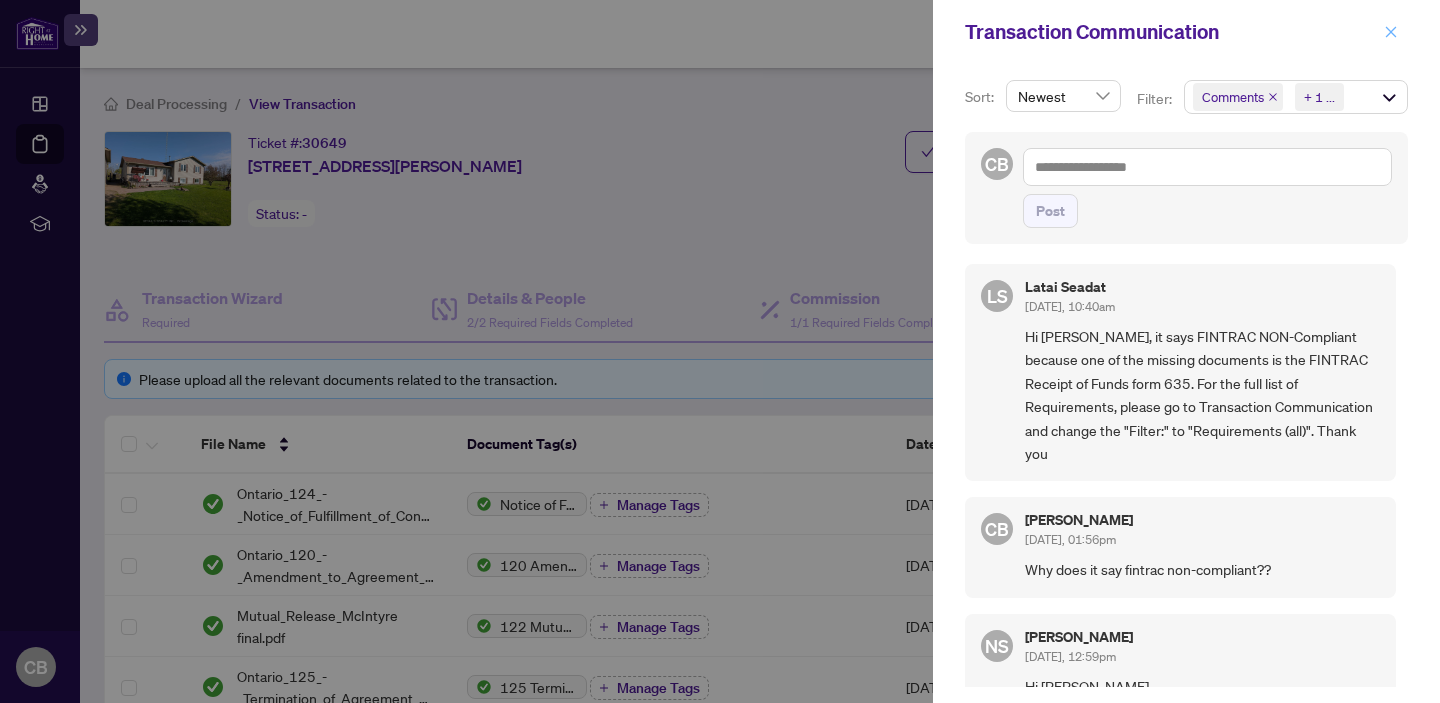 click 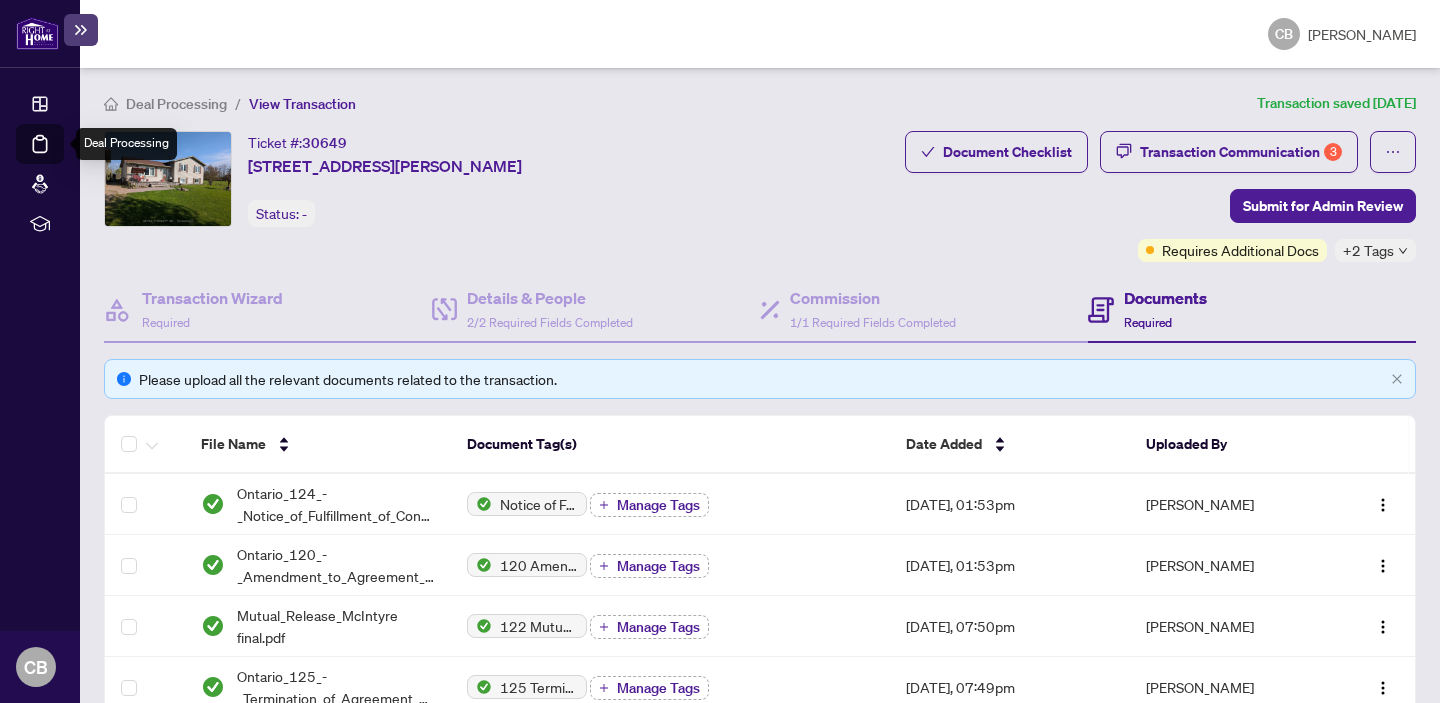 click on "Deal Processing" at bounding box center (63, 158) 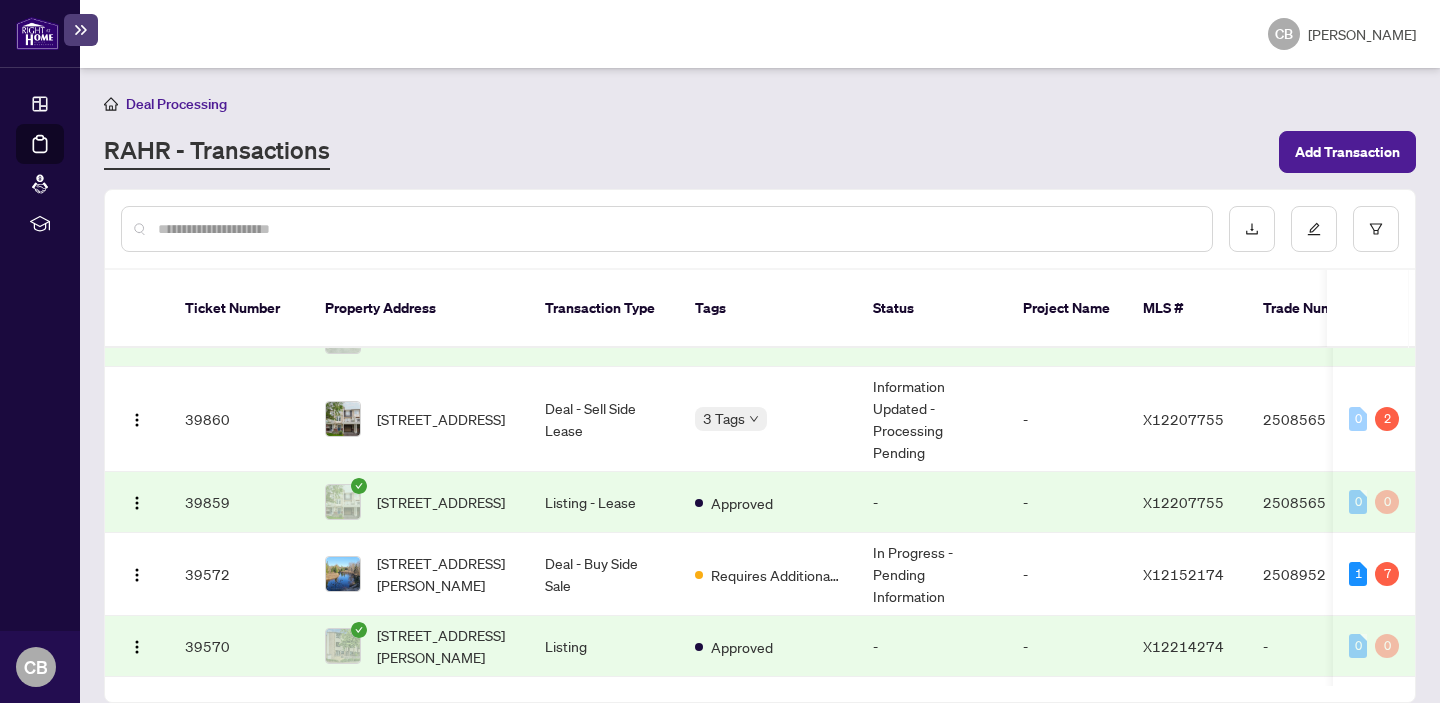 scroll, scrollTop: 359, scrollLeft: 0, axis: vertical 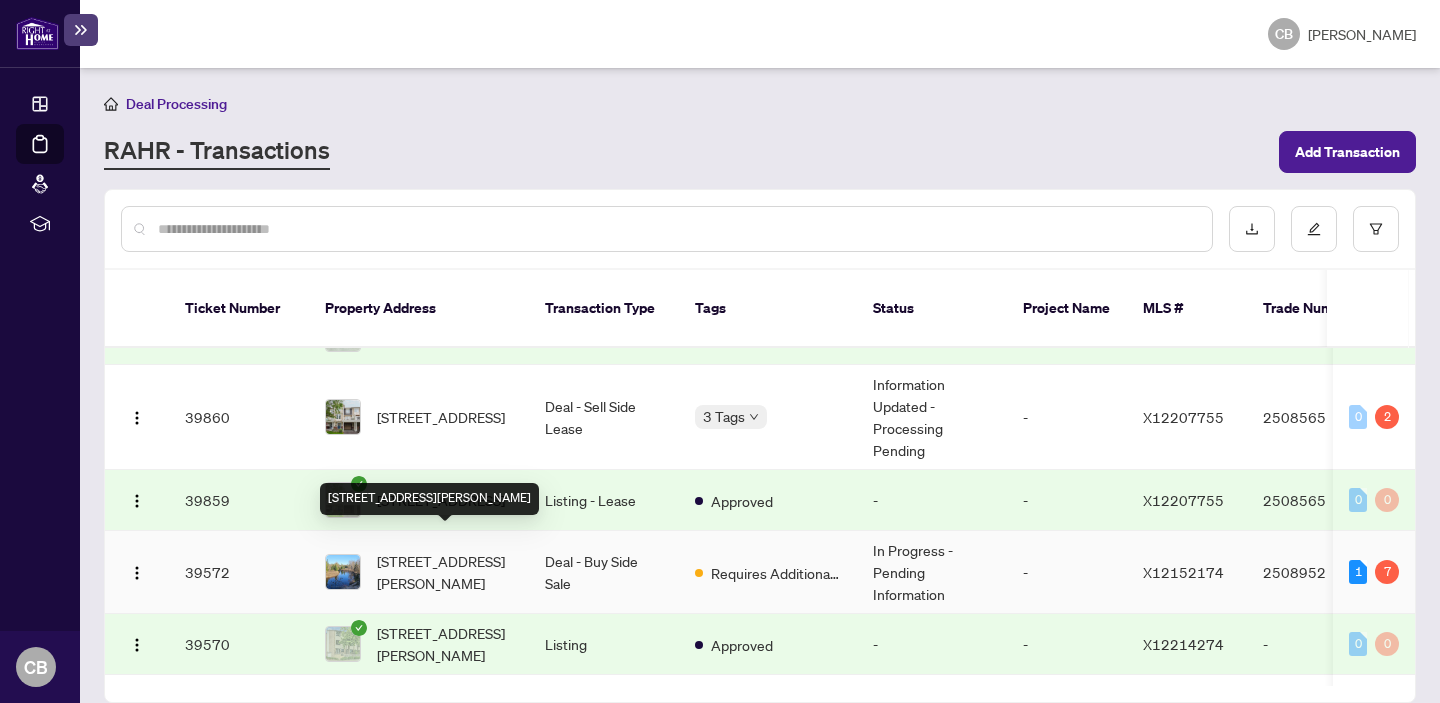 click on "[STREET_ADDRESS][PERSON_NAME]" at bounding box center [445, 572] 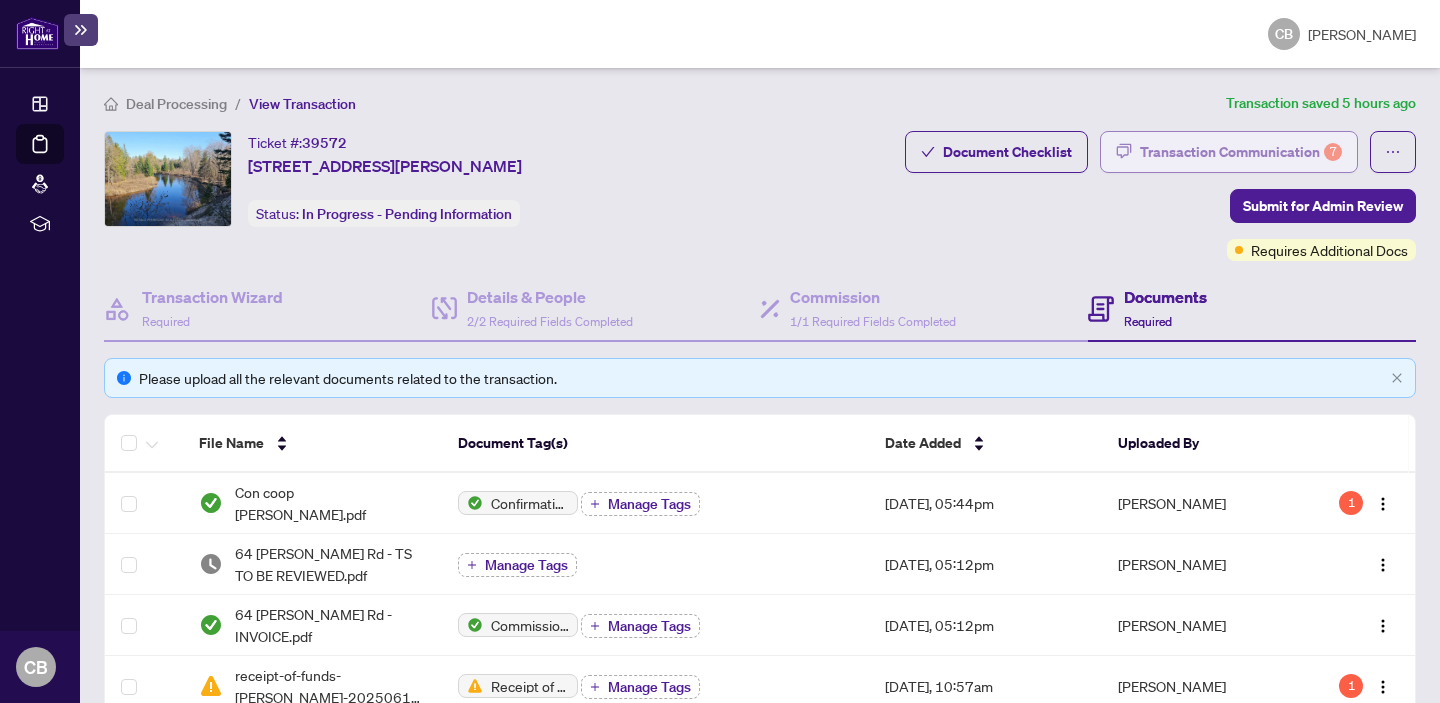 click on "Transaction Communication 7" at bounding box center (1241, 152) 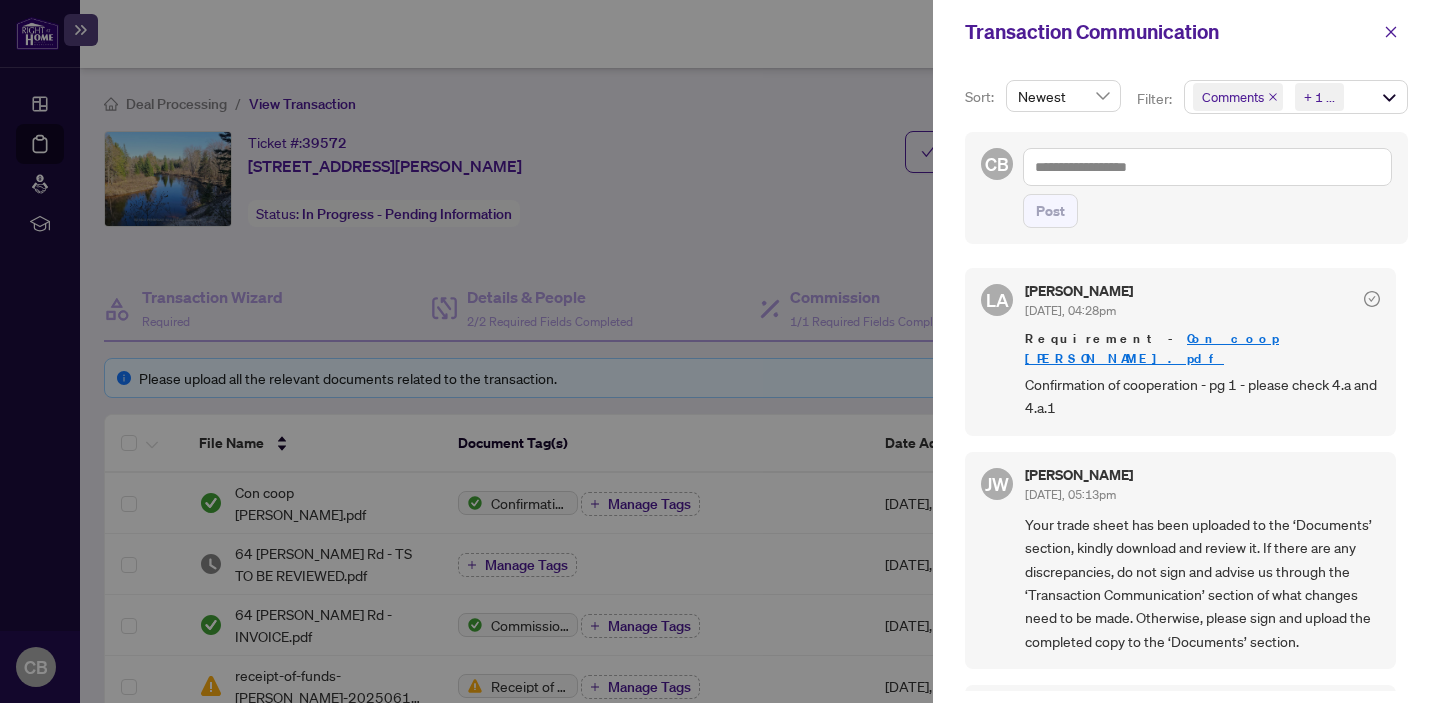 click on "Con coop [PERSON_NAME].pdf" at bounding box center [1152, 348] 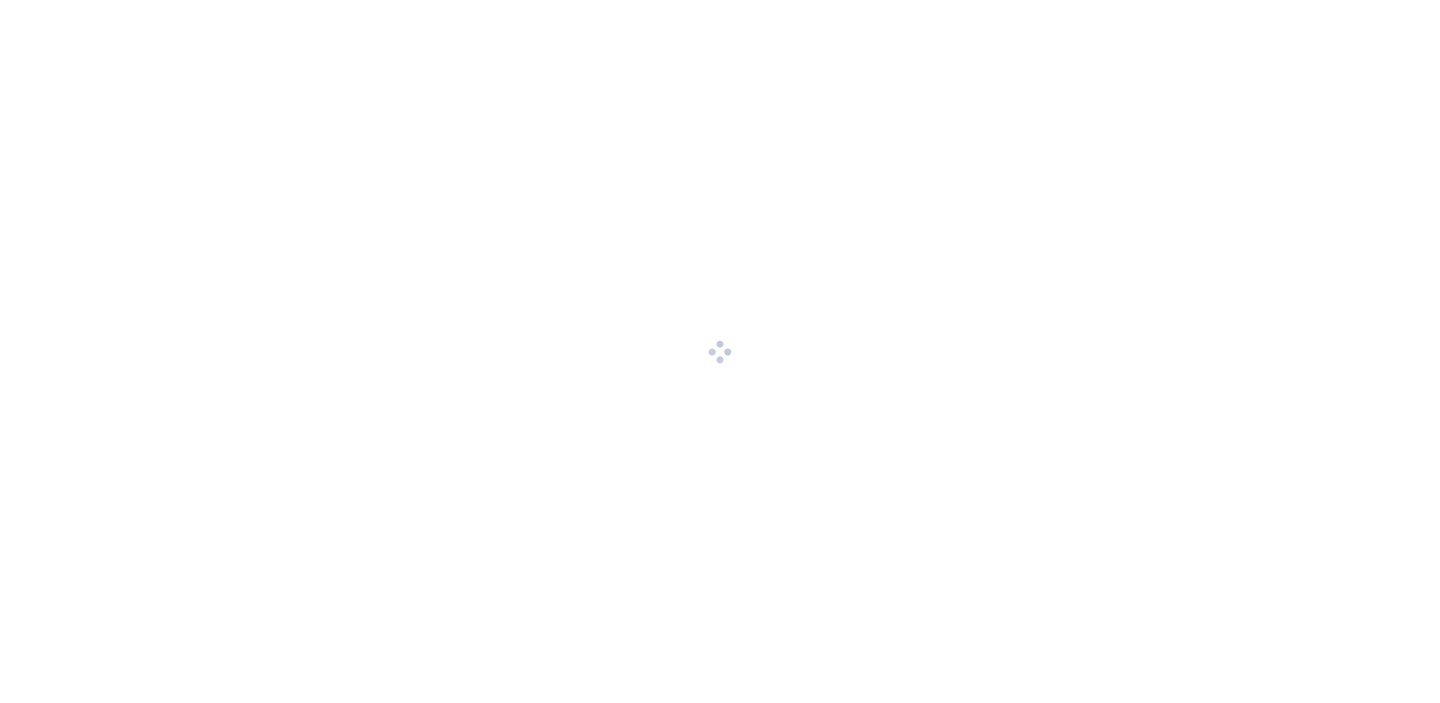 scroll, scrollTop: 0, scrollLeft: 0, axis: both 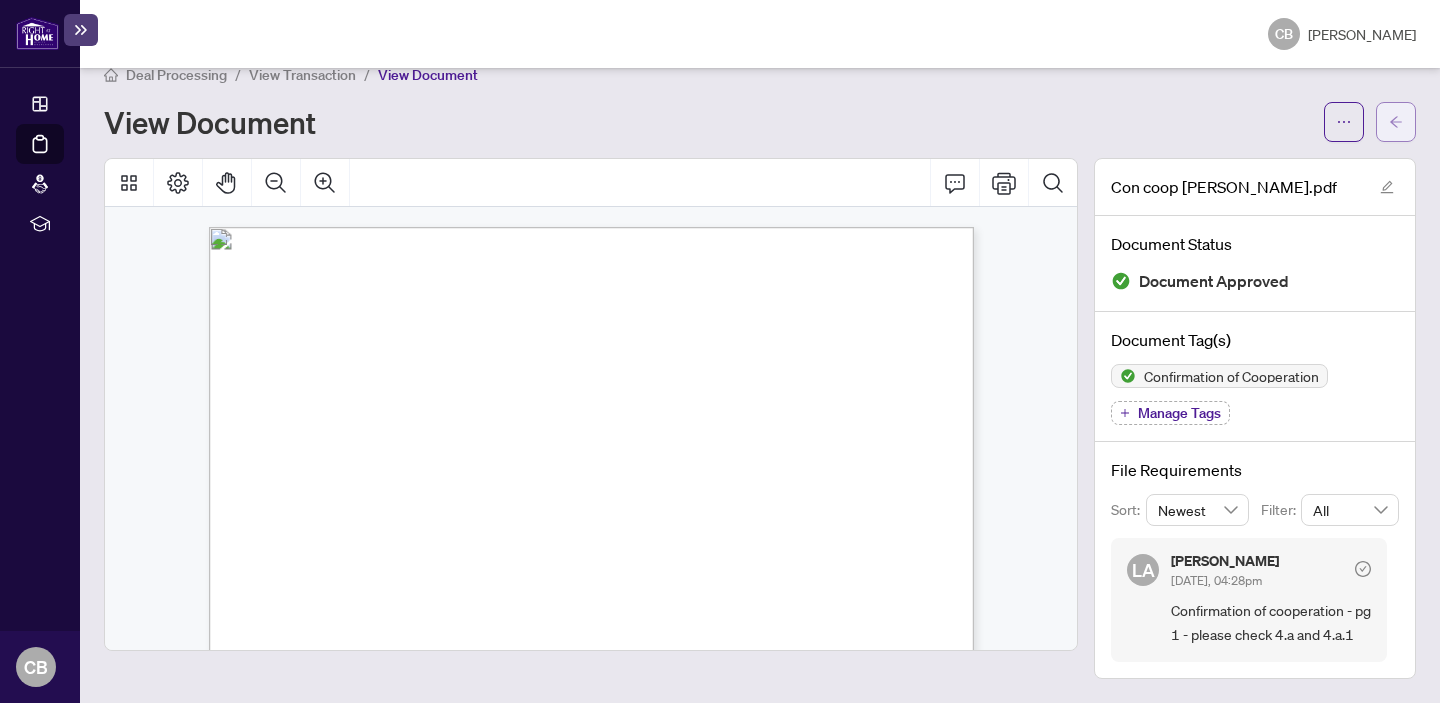 click 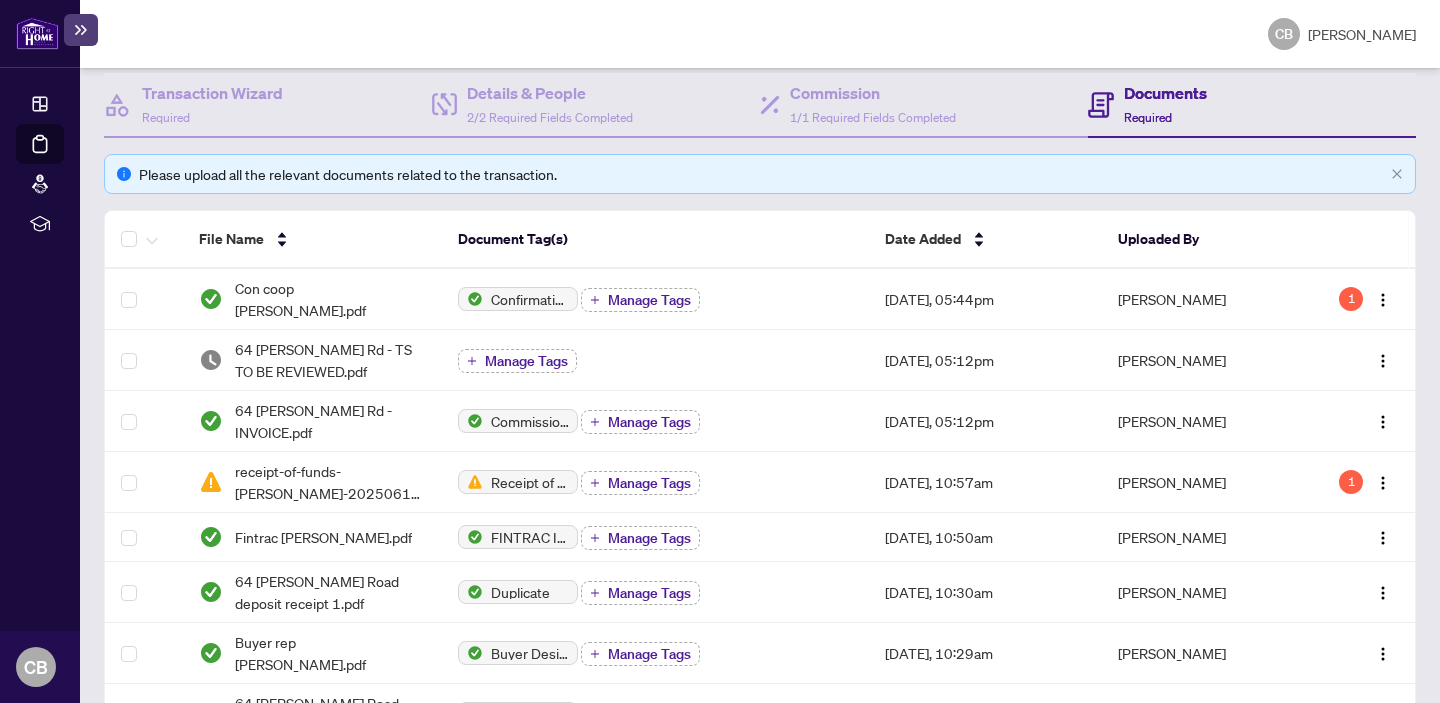 scroll, scrollTop: 206, scrollLeft: 0, axis: vertical 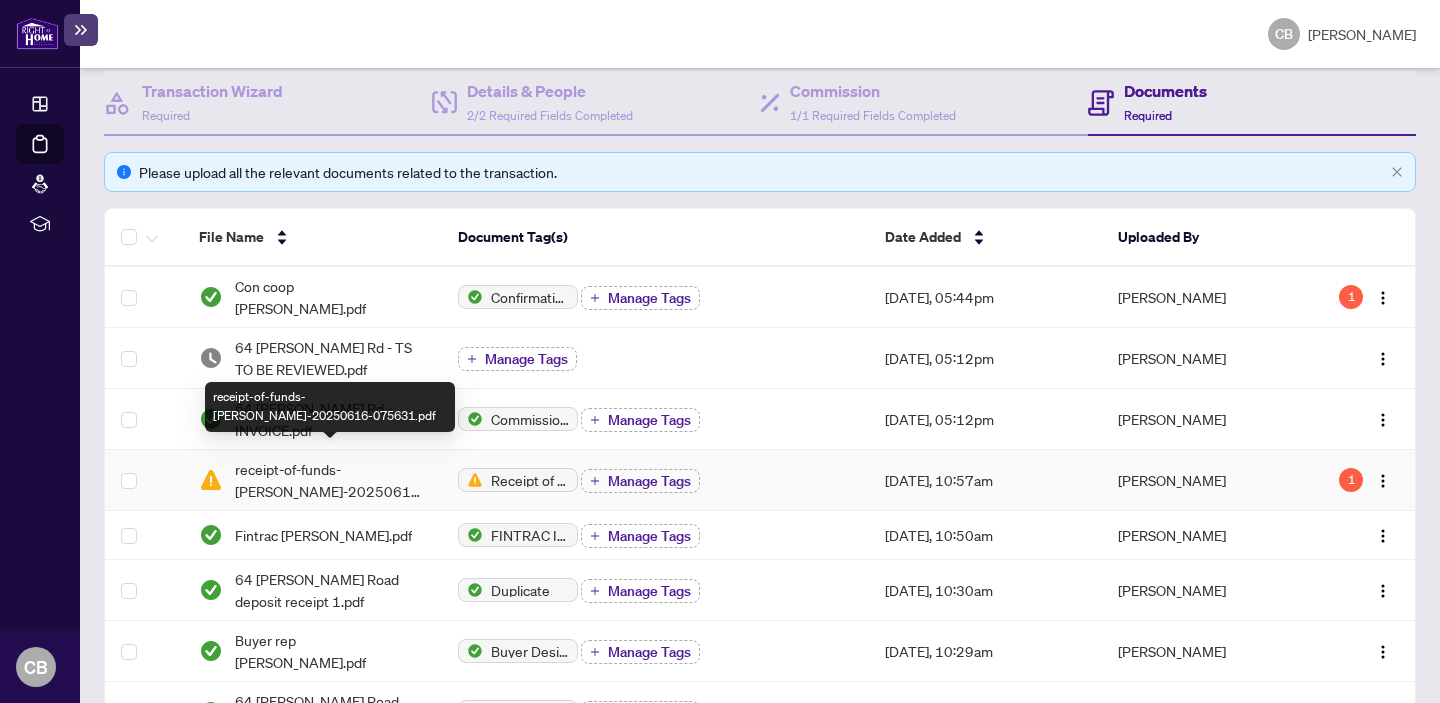click on "receipt-of-funds-[PERSON_NAME]-20250616-075631.pdf" at bounding box center (330, 480) 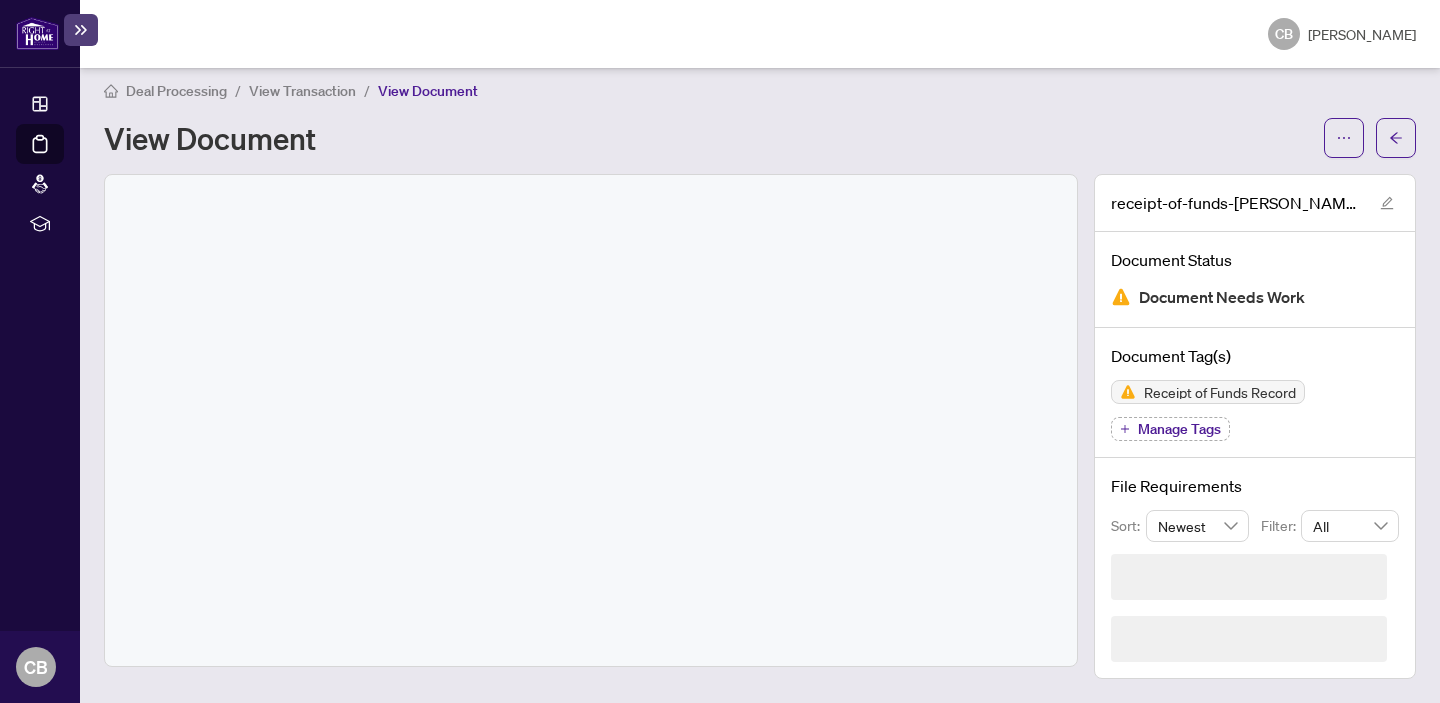 scroll, scrollTop: 0, scrollLeft: 0, axis: both 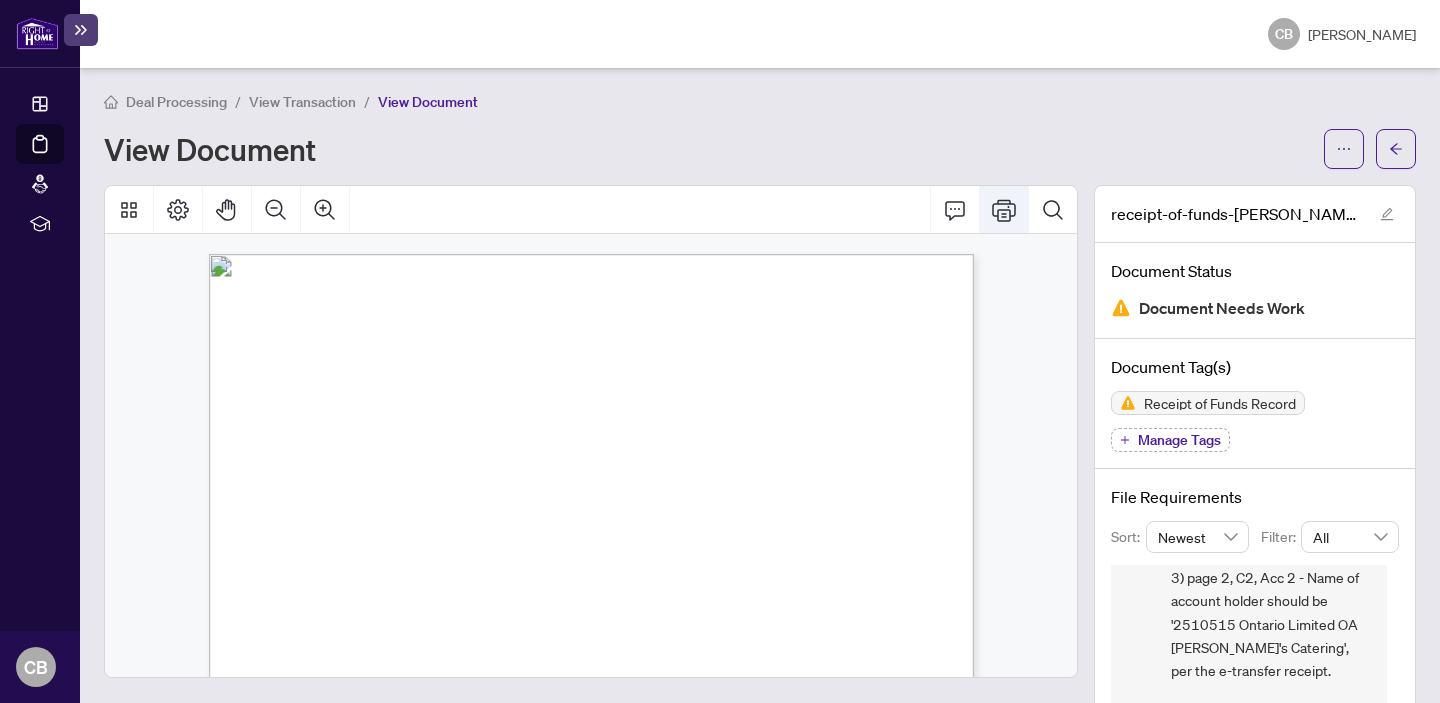click 